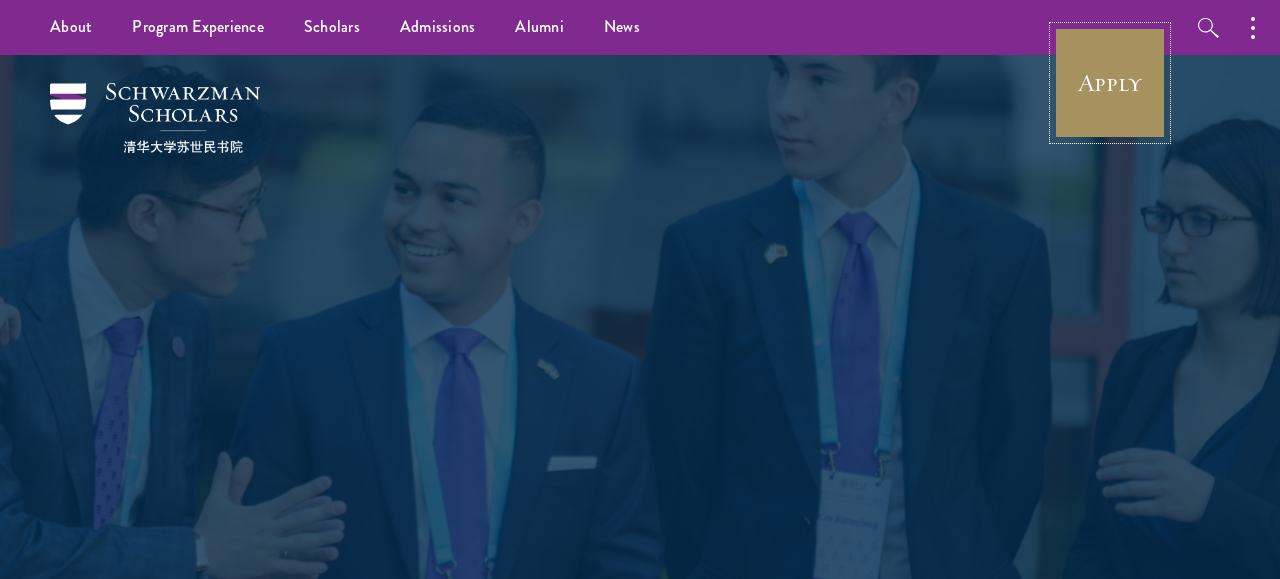 click on "Apply" at bounding box center [1110, 83] 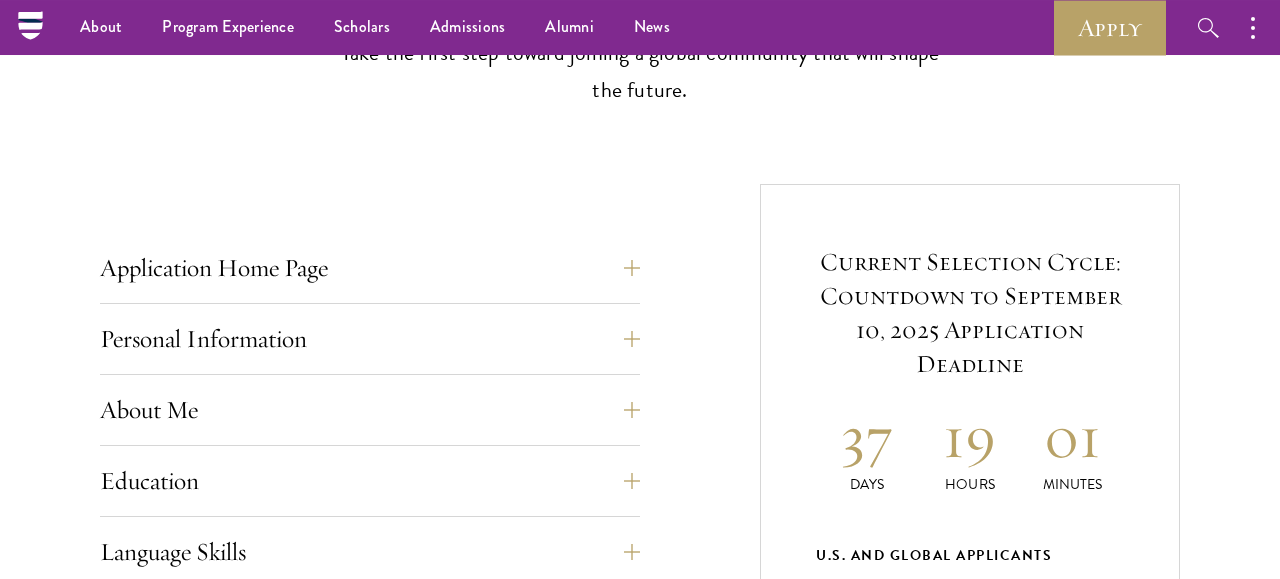 scroll, scrollTop: 624, scrollLeft: 0, axis: vertical 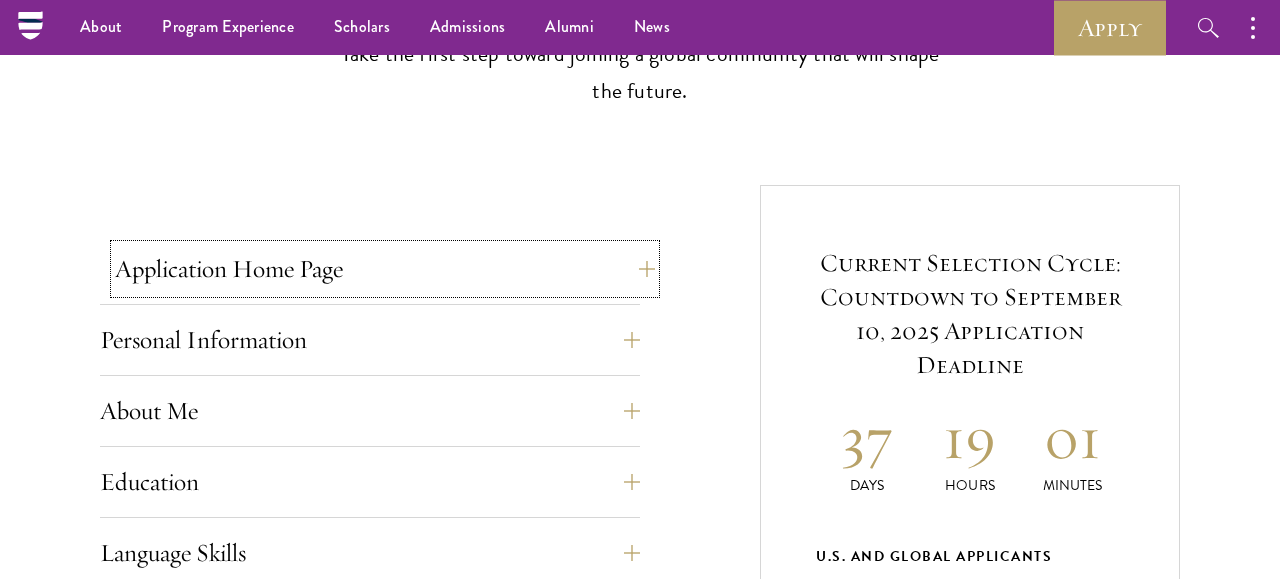 click on "Application Home Page" at bounding box center (385, 269) 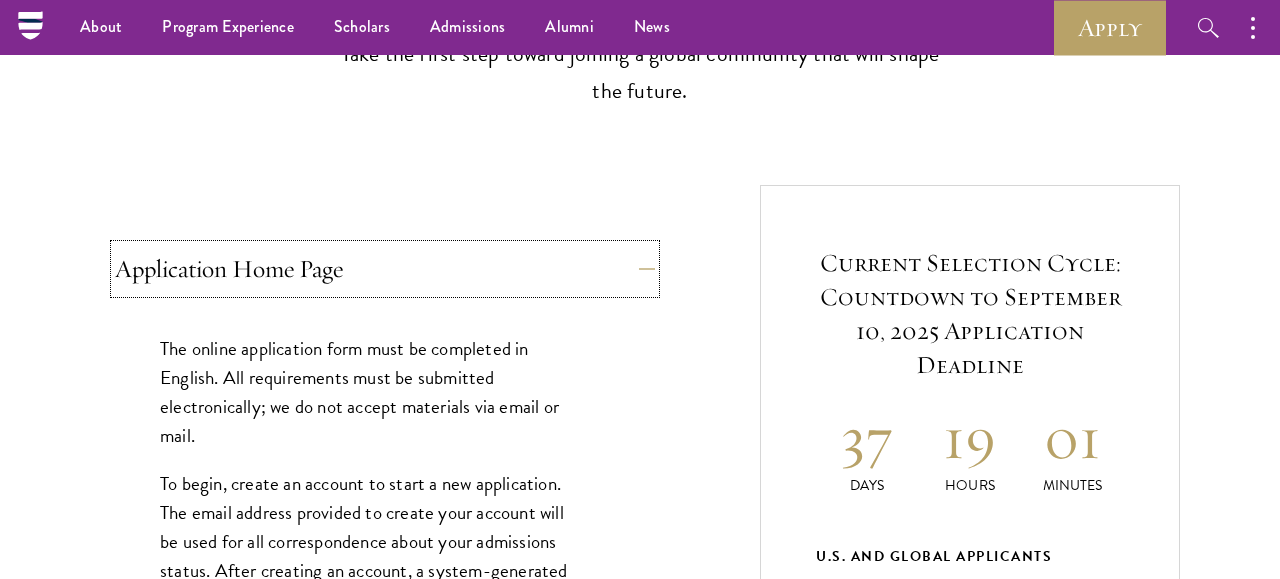 click on "Application Home Page" at bounding box center [385, 269] 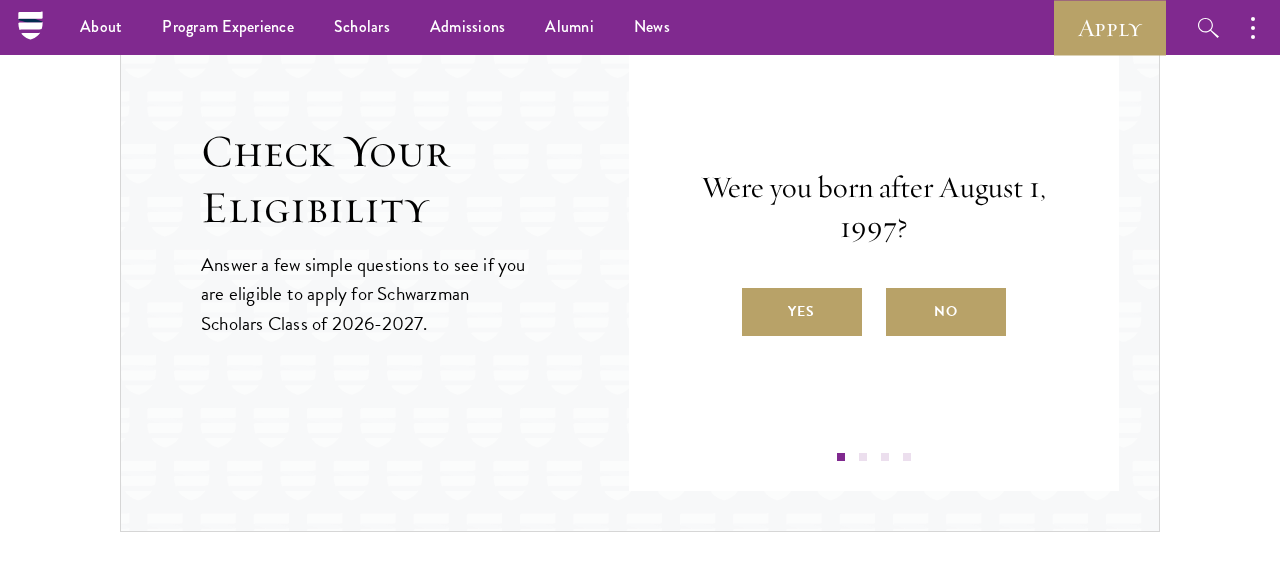 scroll, scrollTop: 2184, scrollLeft: 0, axis: vertical 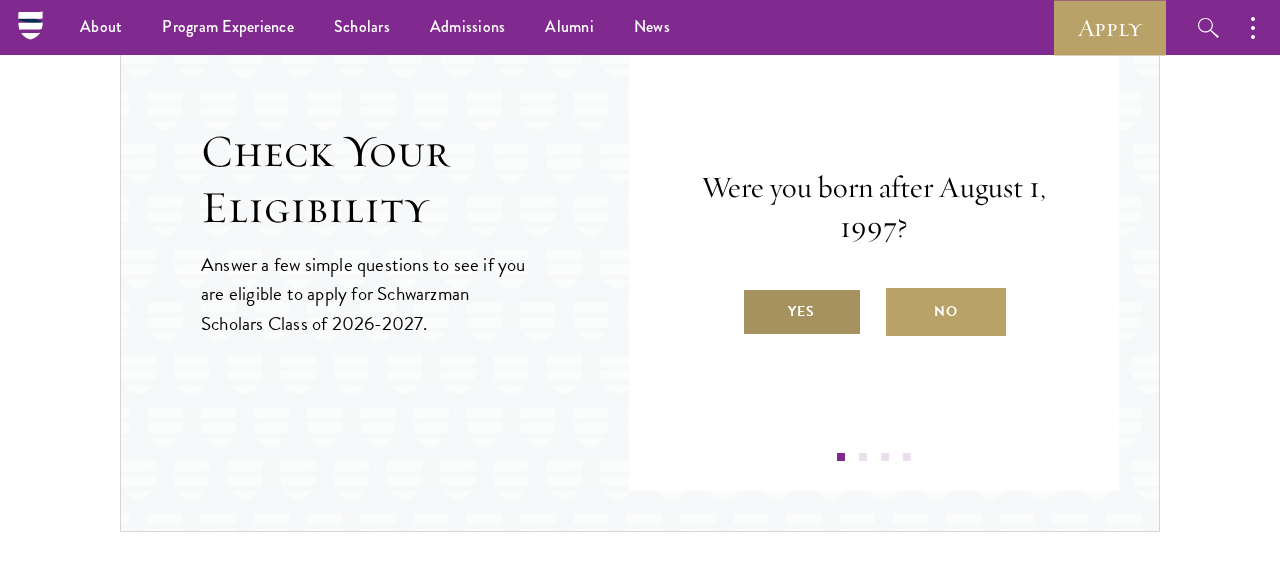click on "Yes" at bounding box center (802, 312) 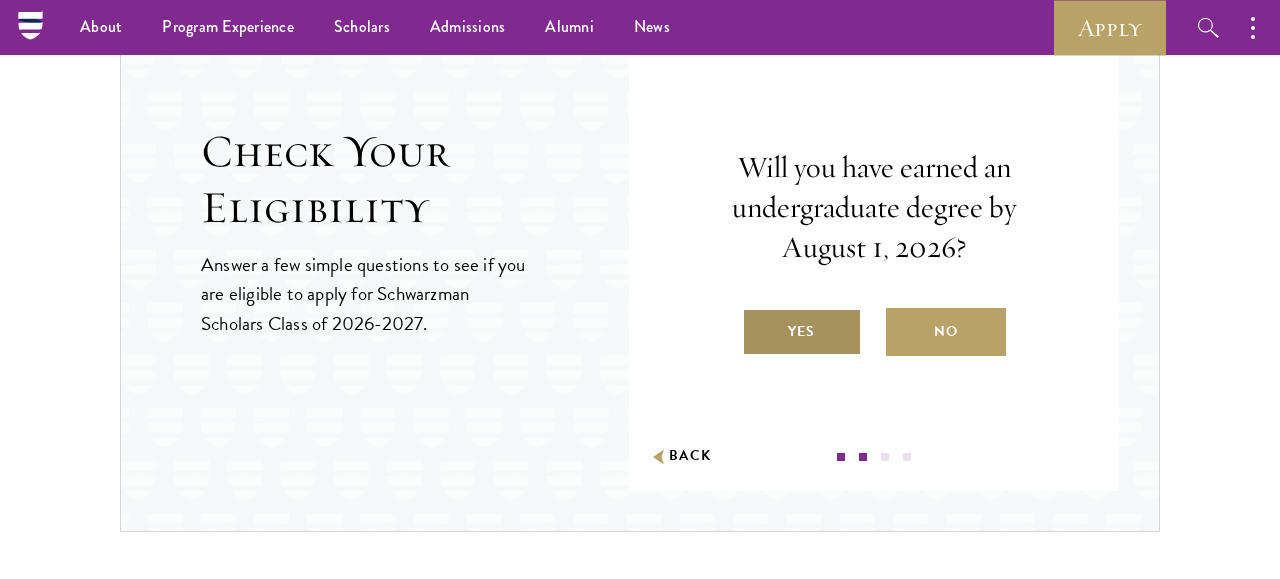 click on "Yes" at bounding box center (802, 332) 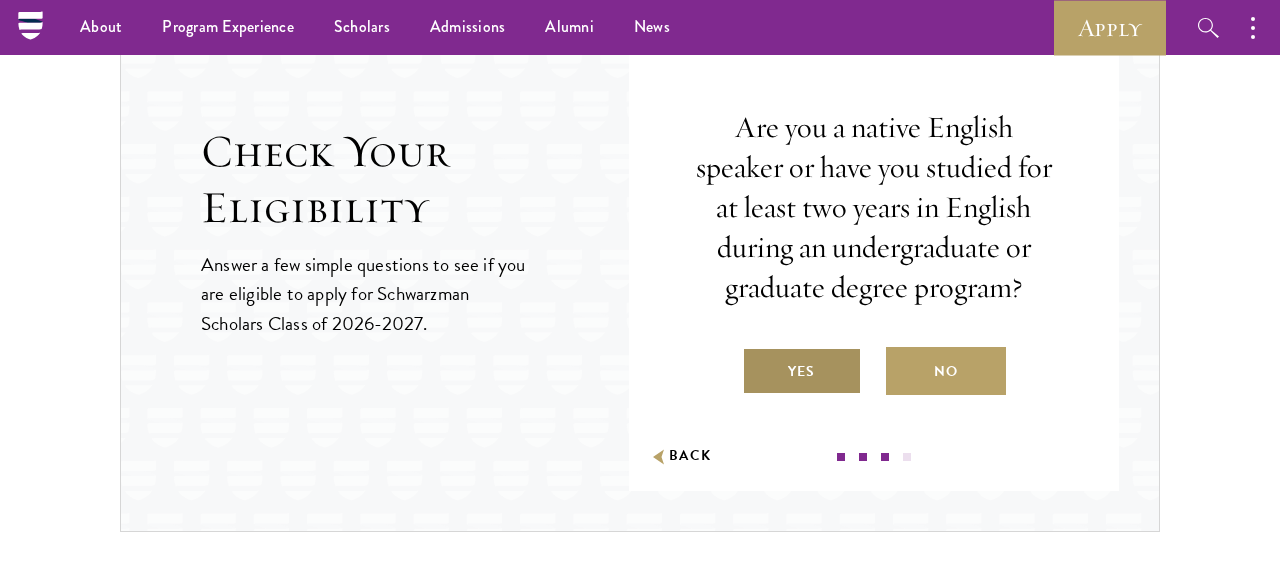 click on "Yes" at bounding box center [802, 371] 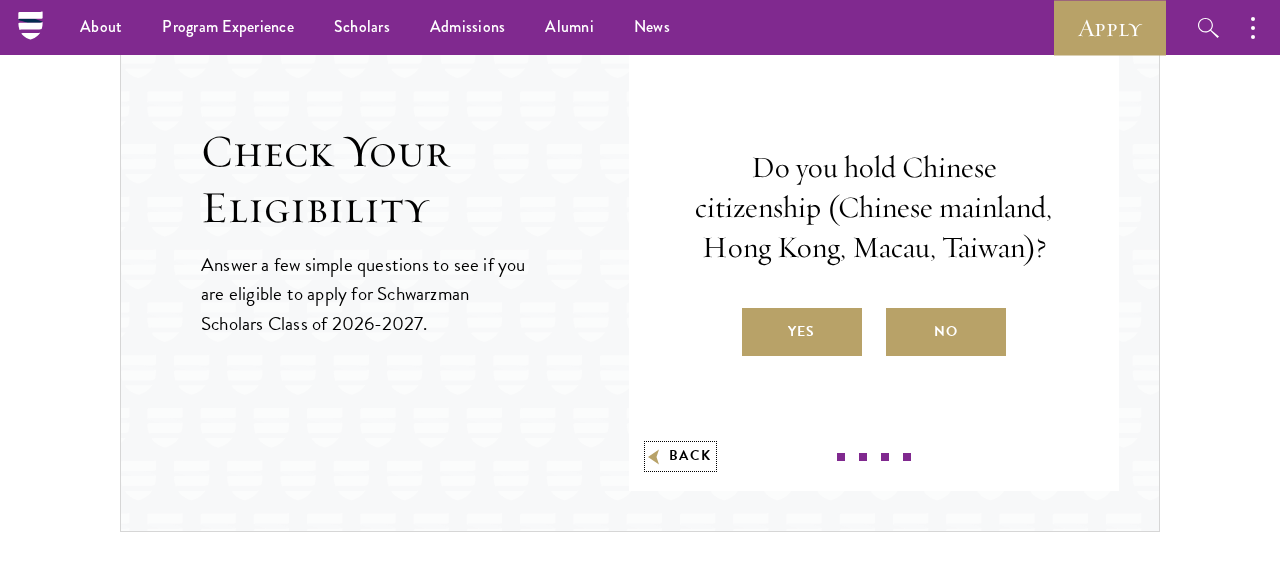 click on "Back" at bounding box center (680, 456) 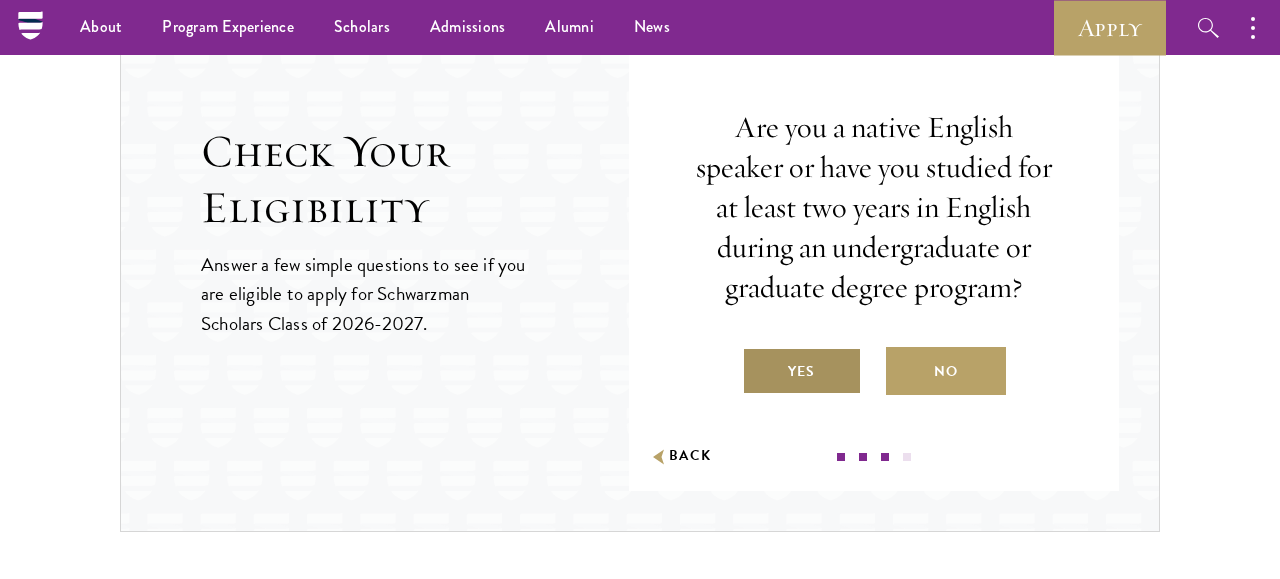 click on "Yes
No" at bounding box center (874, 371) 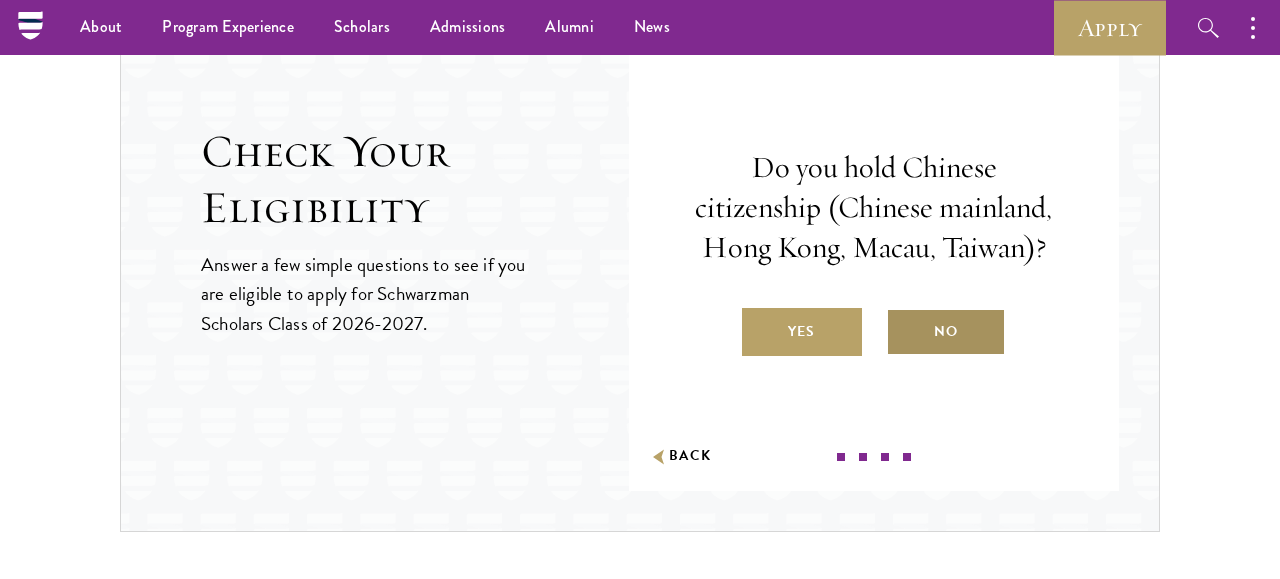 click on "No" at bounding box center [946, 332] 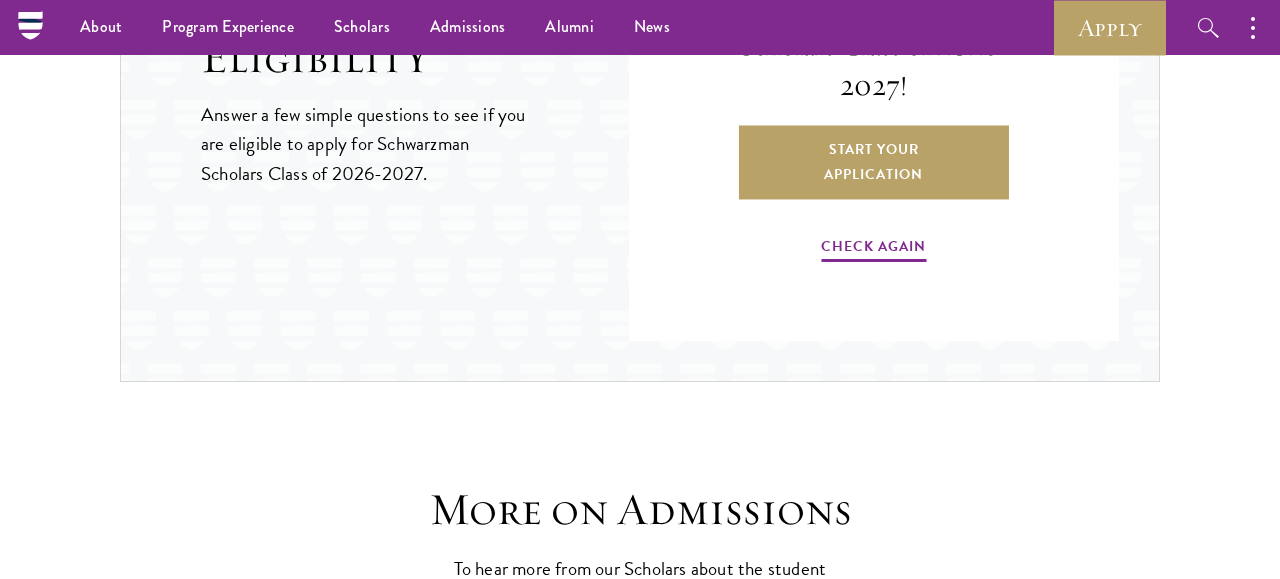 scroll, scrollTop: 2288, scrollLeft: 0, axis: vertical 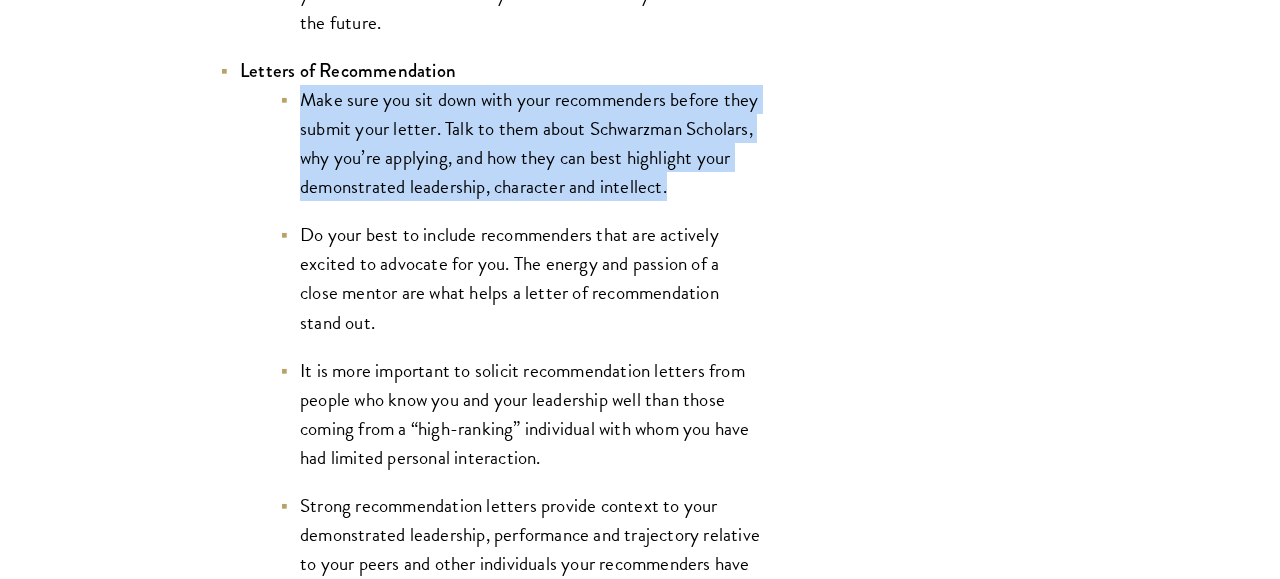 drag, startPoint x: 479, startPoint y: 225, endPoint x: 512, endPoint y: 85, distance: 143.83672 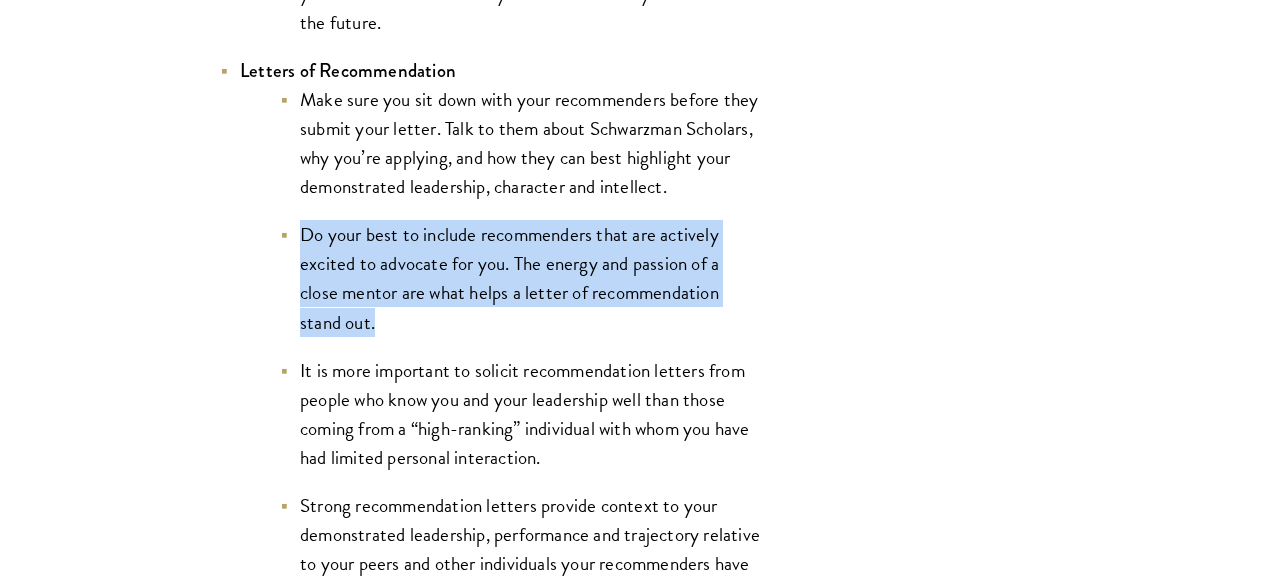 drag, startPoint x: 587, startPoint y: 394, endPoint x: 567, endPoint y: 248, distance: 147.3635 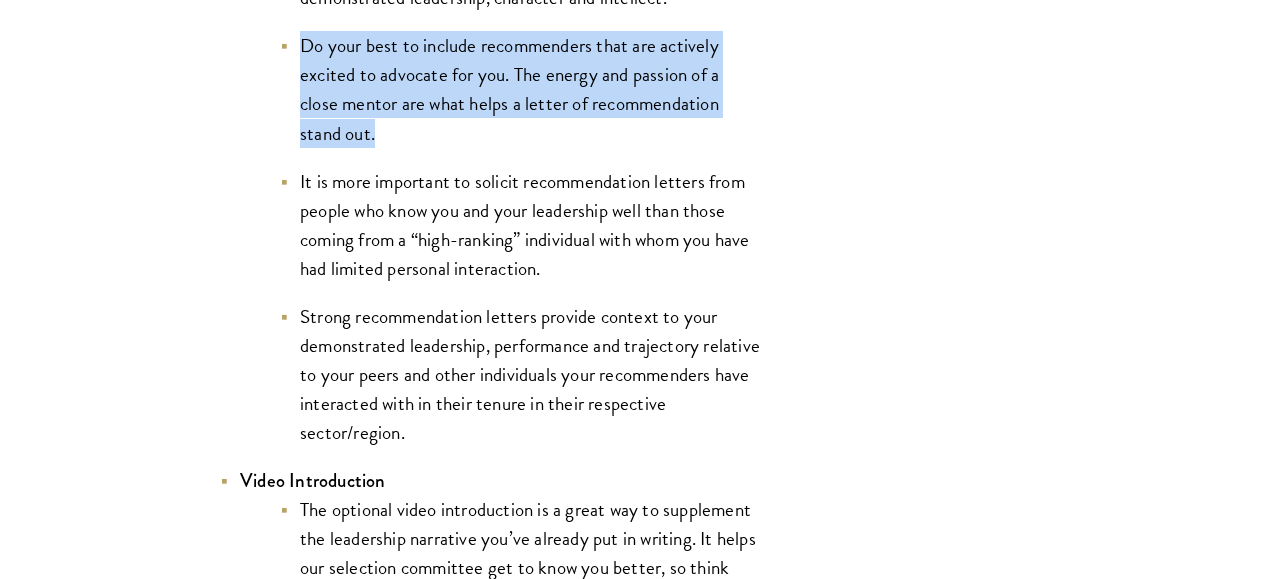 scroll, scrollTop: 3120, scrollLeft: 0, axis: vertical 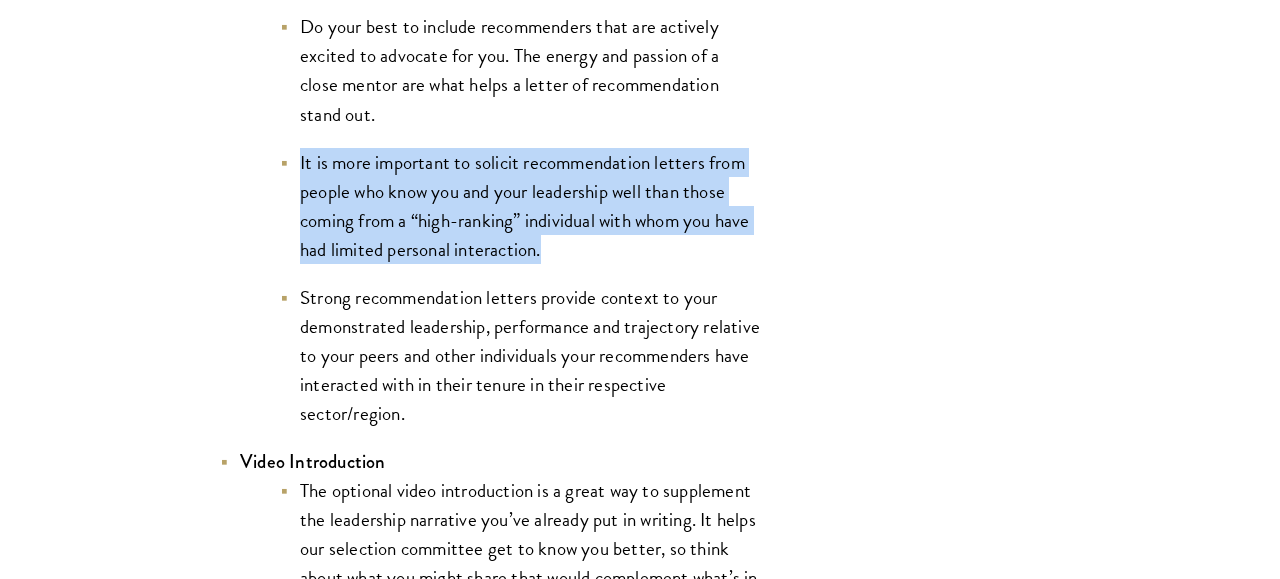 drag, startPoint x: 570, startPoint y: 309, endPoint x: 560, endPoint y: 173, distance: 136.36716 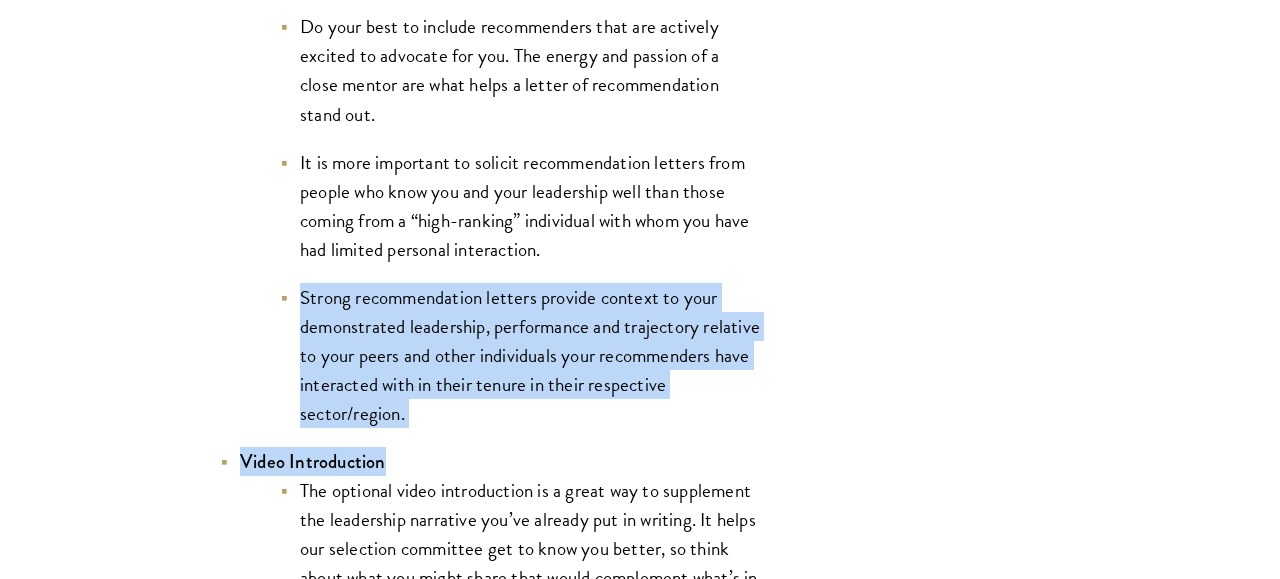 drag, startPoint x: 582, startPoint y: 505, endPoint x: 553, endPoint y: 324, distance: 183.30849 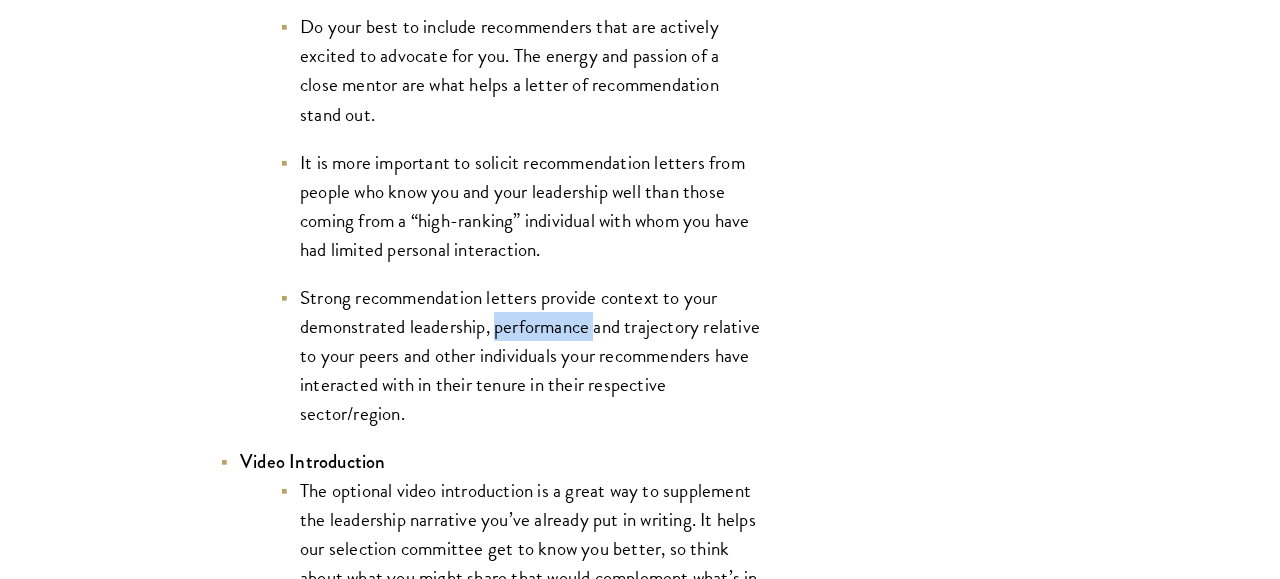 click on "Strong recommendation letters provide context to your demonstrated leadership, performance and trajectory relative to your peers and other individuals your recommenders have interacted with in their tenure in their respective sector/region." at bounding box center [520, 355] 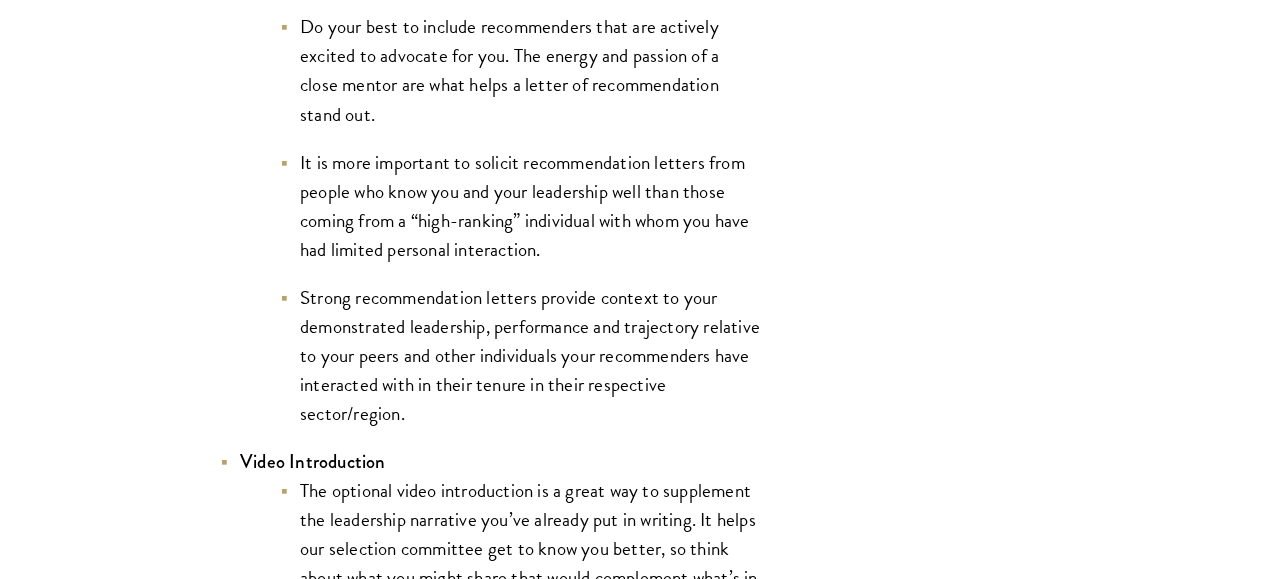 click on "Strong recommendation letters provide context to your demonstrated leadership, performance and trajectory relative to your peers and other individuals your recommenders have interacted with in their tenure in their respective sector/region." at bounding box center [520, 355] 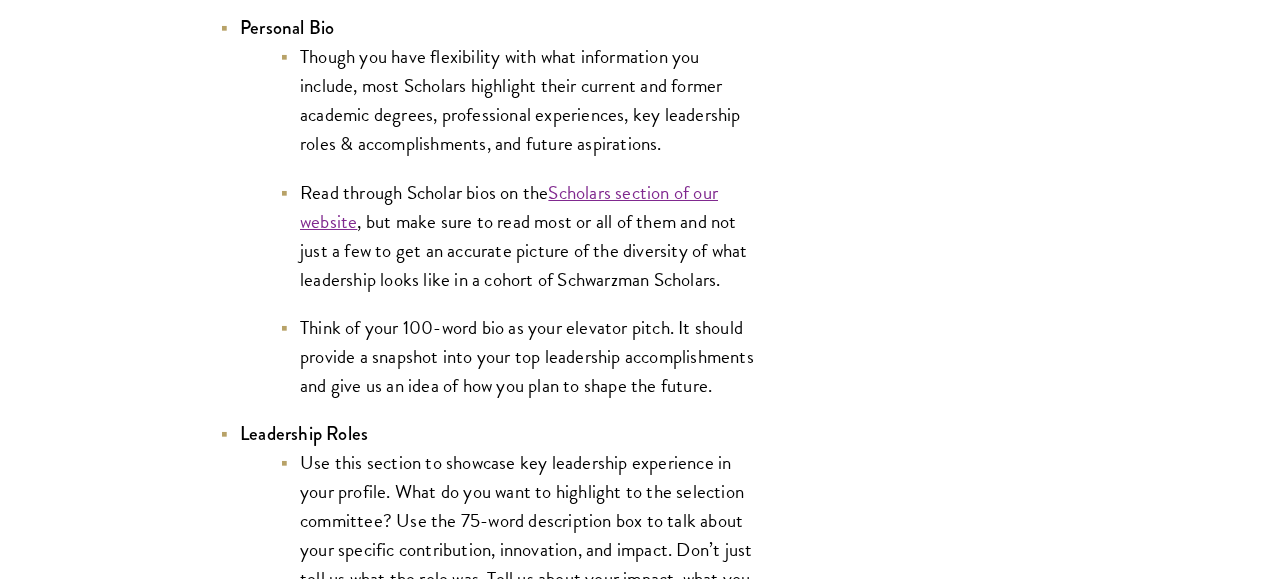 scroll, scrollTop: 4160, scrollLeft: 0, axis: vertical 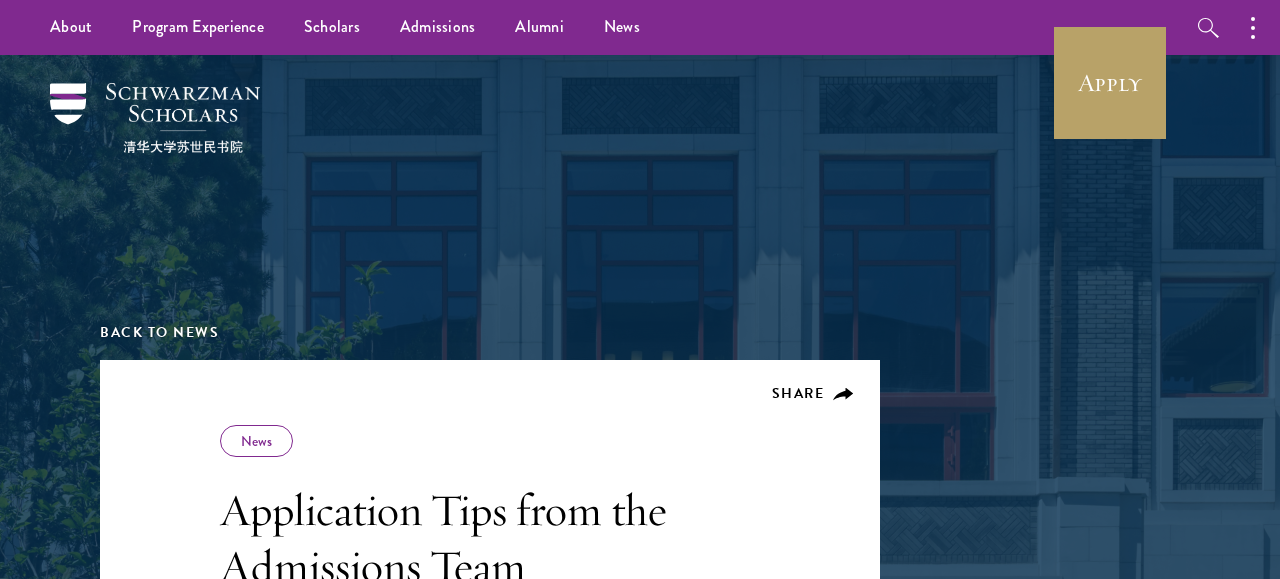 drag, startPoint x: 658, startPoint y: 323, endPoint x: 663, endPoint y: -92, distance: 415.03012 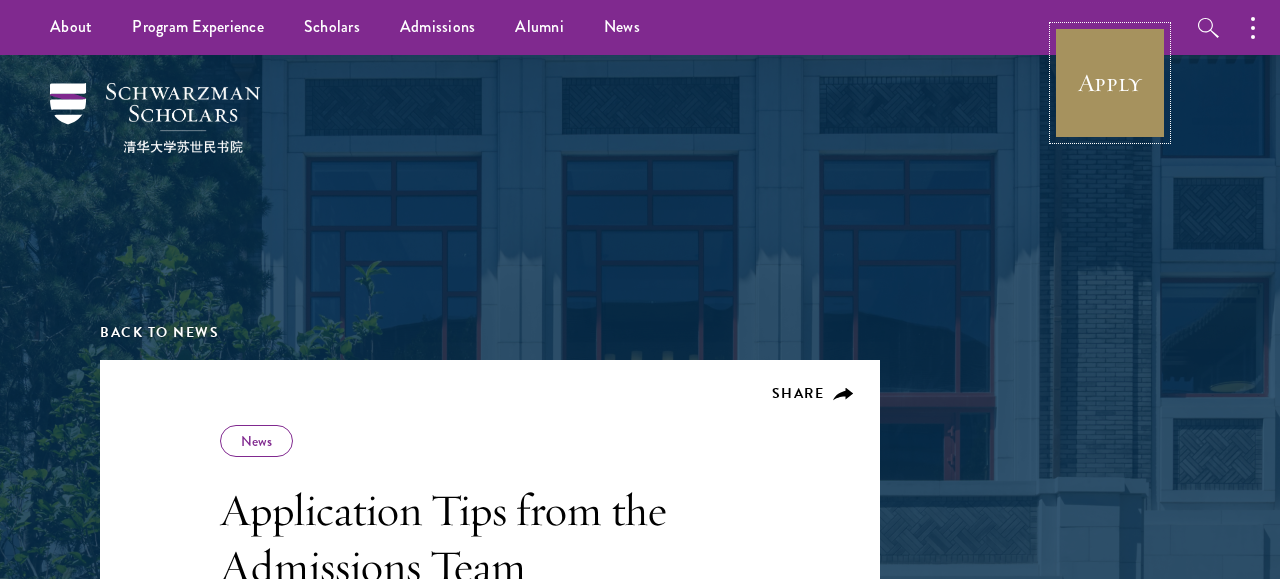 click on "Apply" at bounding box center (1110, 83) 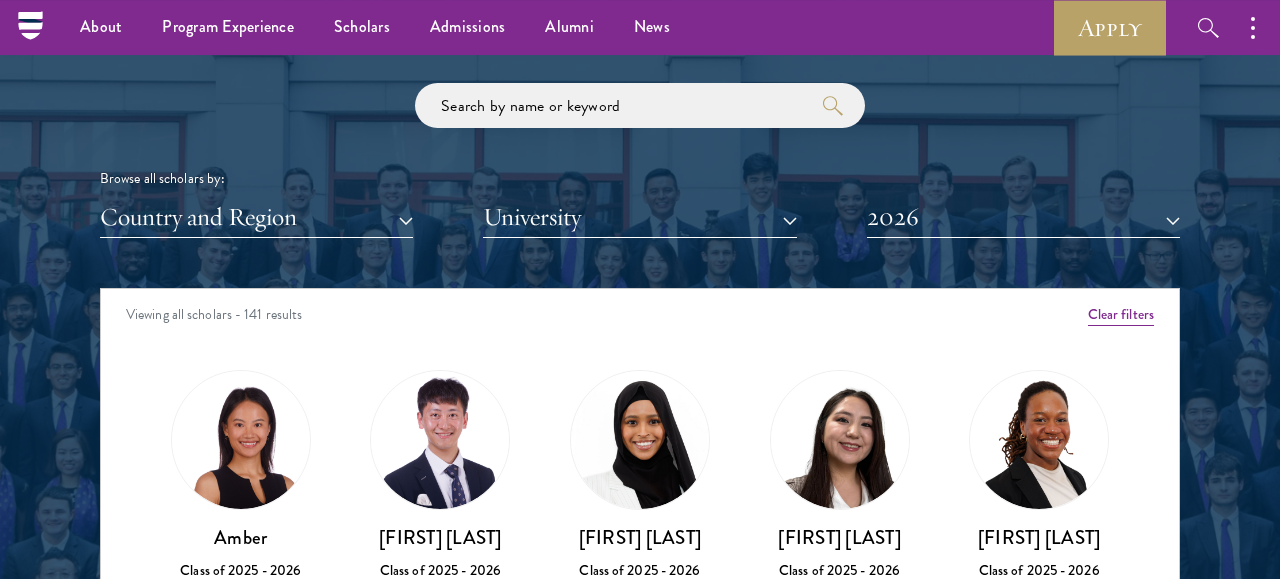 scroll, scrollTop: 2184, scrollLeft: 0, axis: vertical 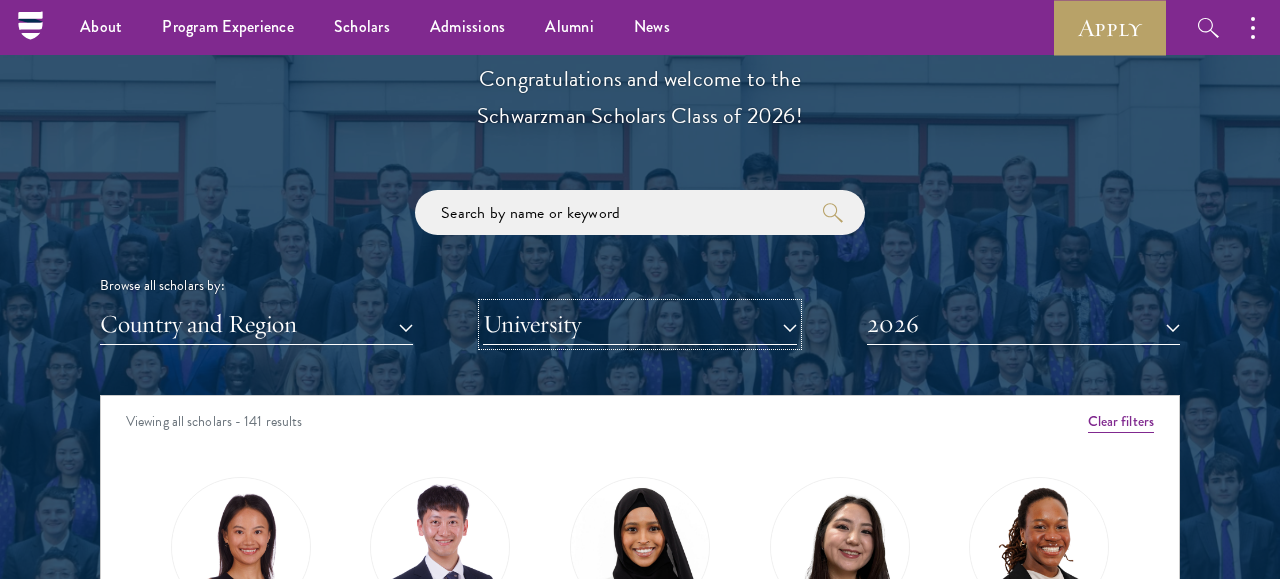 click on "University" at bounding box center (639, 324) 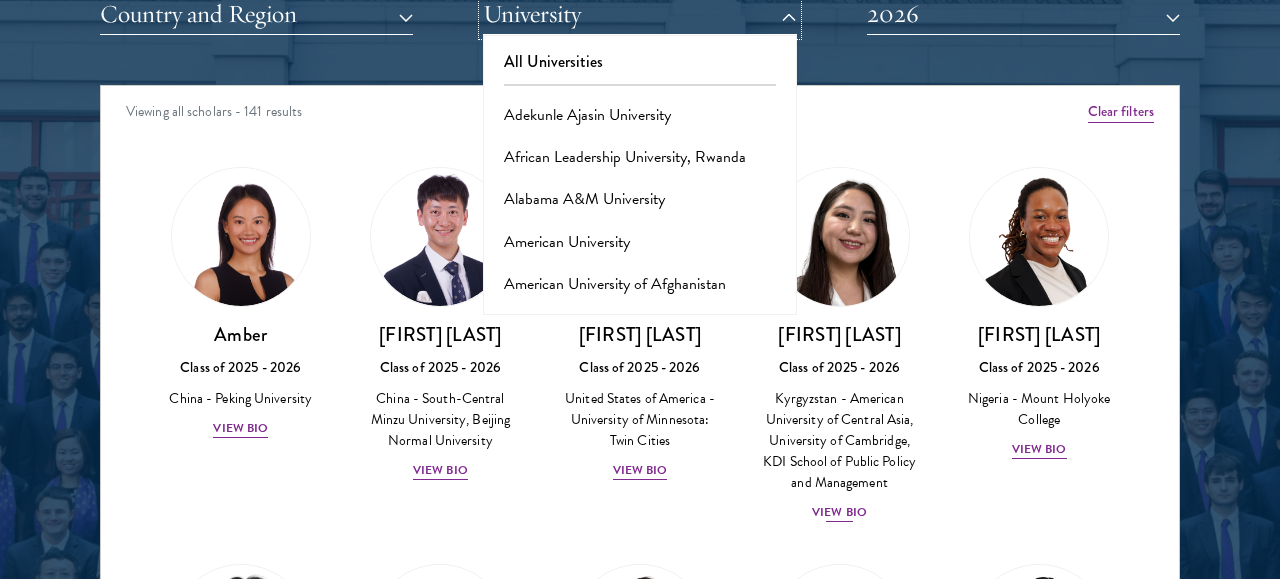 scroll, scrollTop: 2496, scrollLeft: 0, axis: vertical 